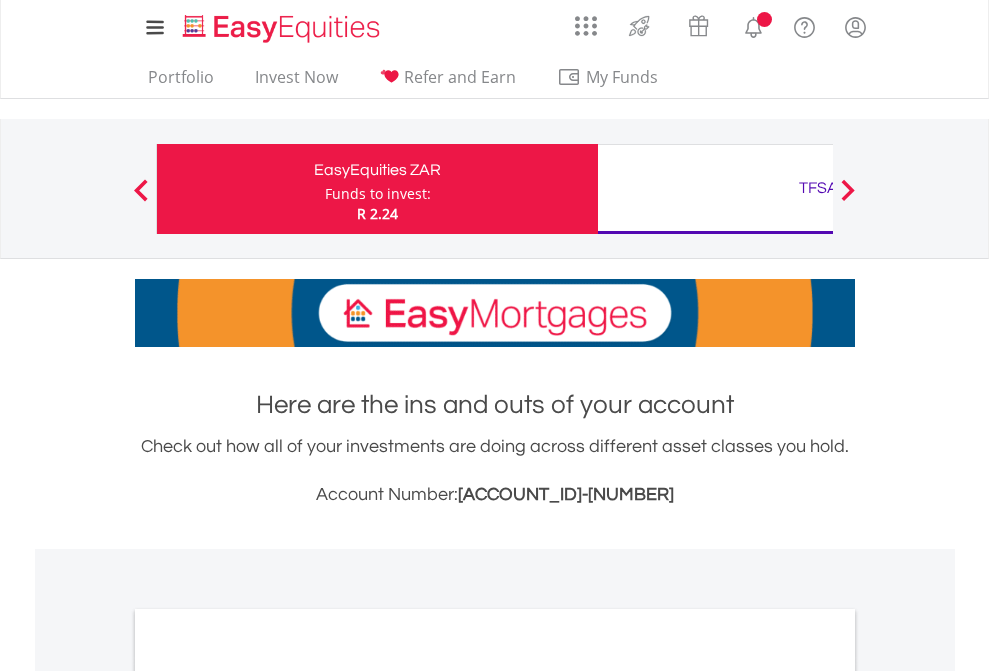 scroll, scrollTop: 0, scrollLeft: 0, axis: both 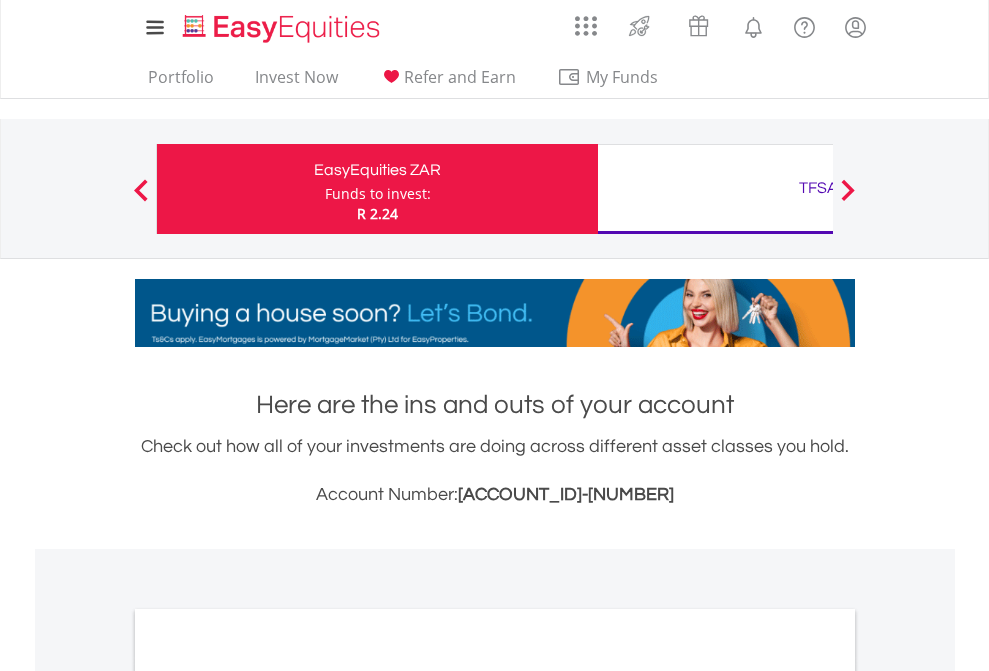click on "Funds to invest:" at bounding box center (378, 194) 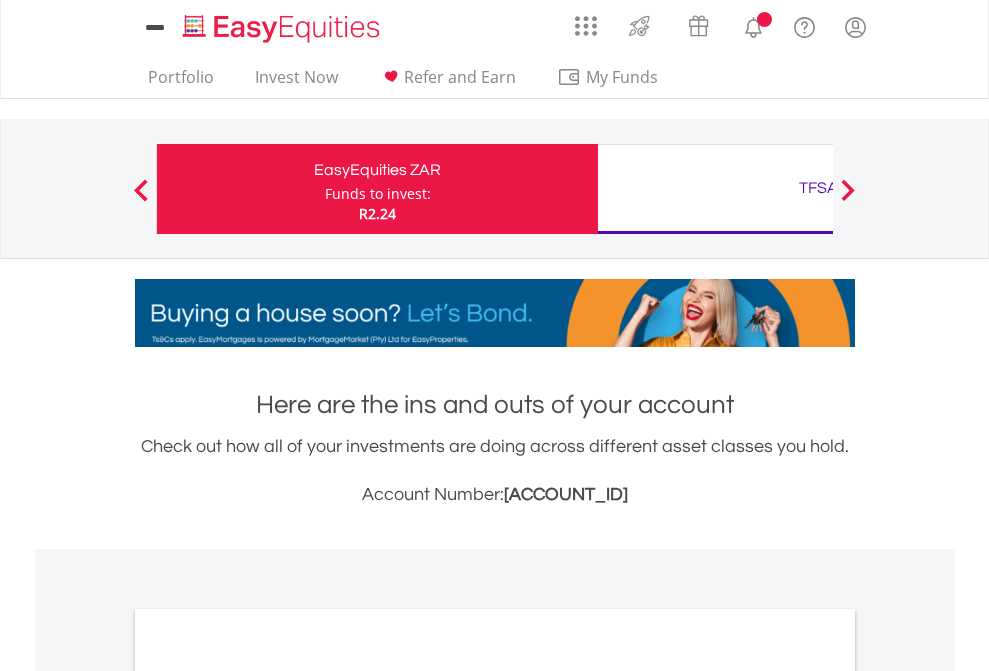 scroll, scrollTop: 0, scrollLeft: 0, axis: both 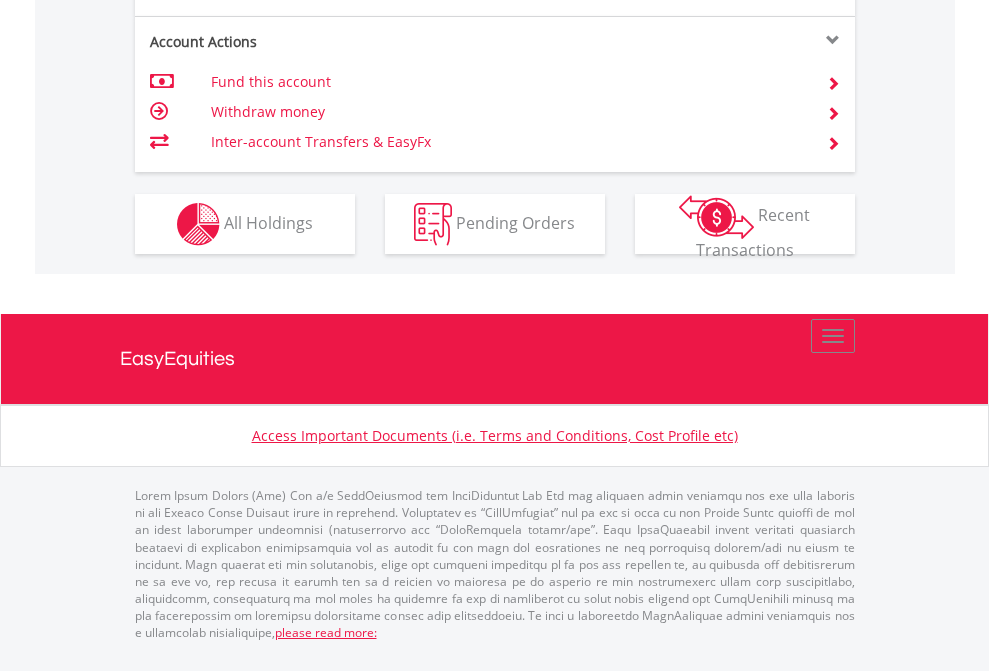 click on "Investment types" at bounding box center [706, -337] 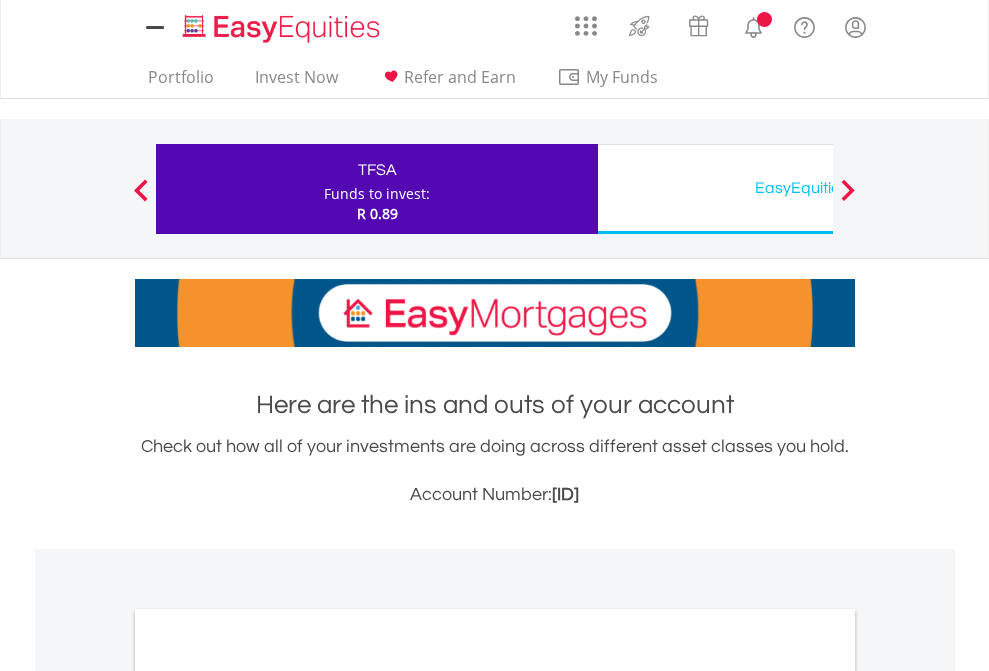 scroll, scrollTop: 0, scrollLeft: 0, axis: both 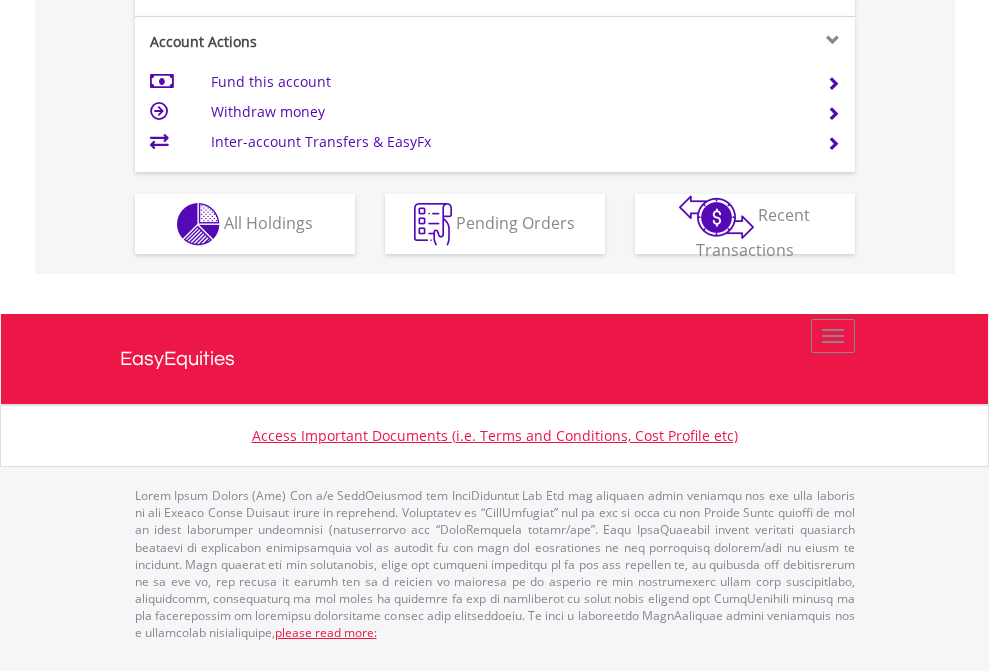click on "Investment types" at bounding box center [706, -337] 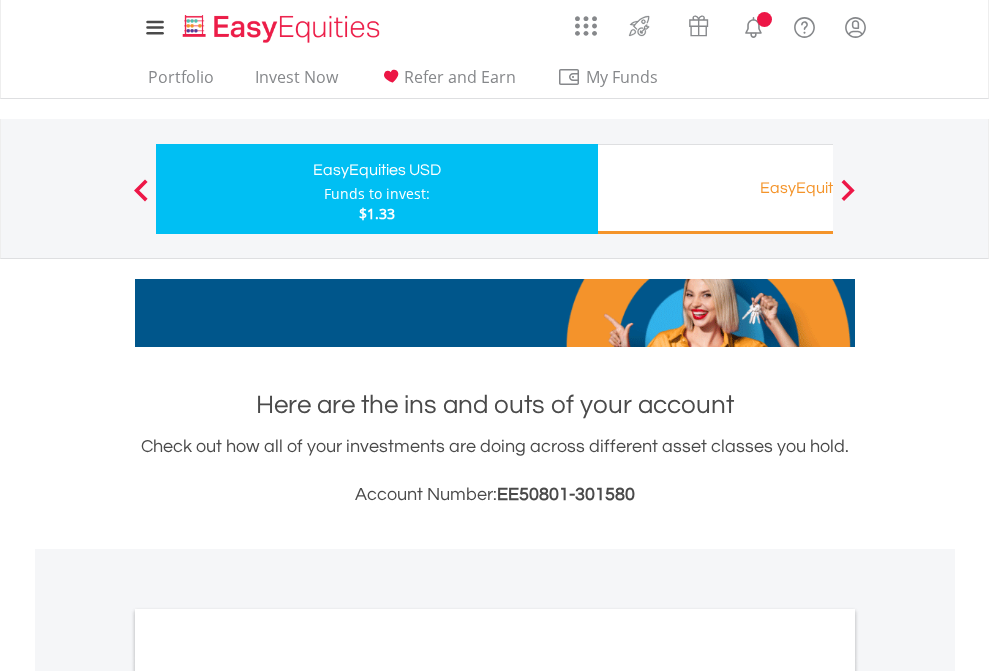 scroll, scrollTop: 0, scrollLeft: 0, axis: both 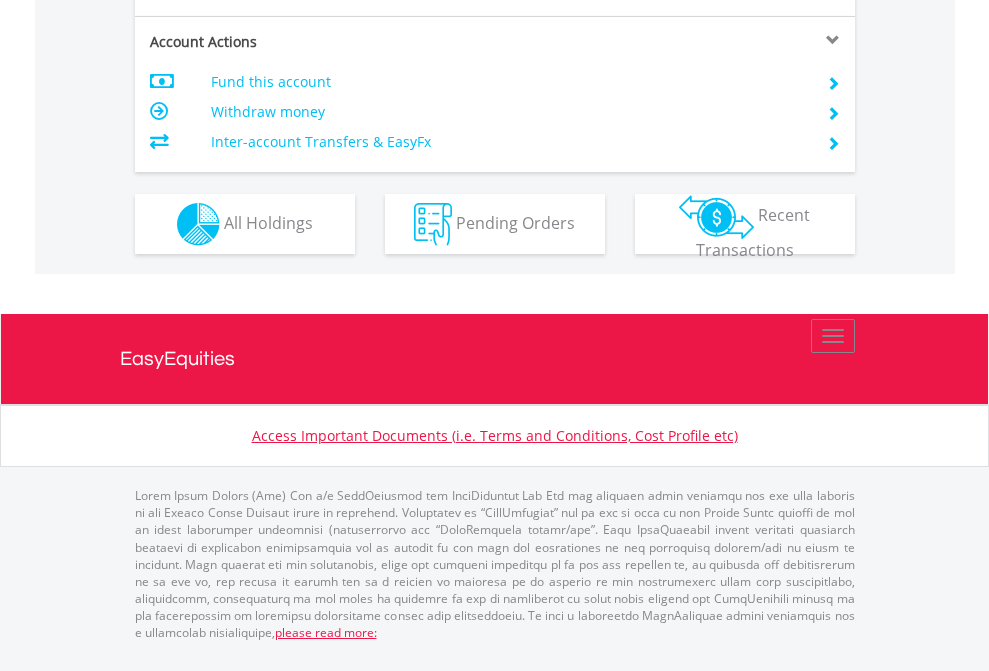 click on "Investment types" at bounding box center [706, -337] 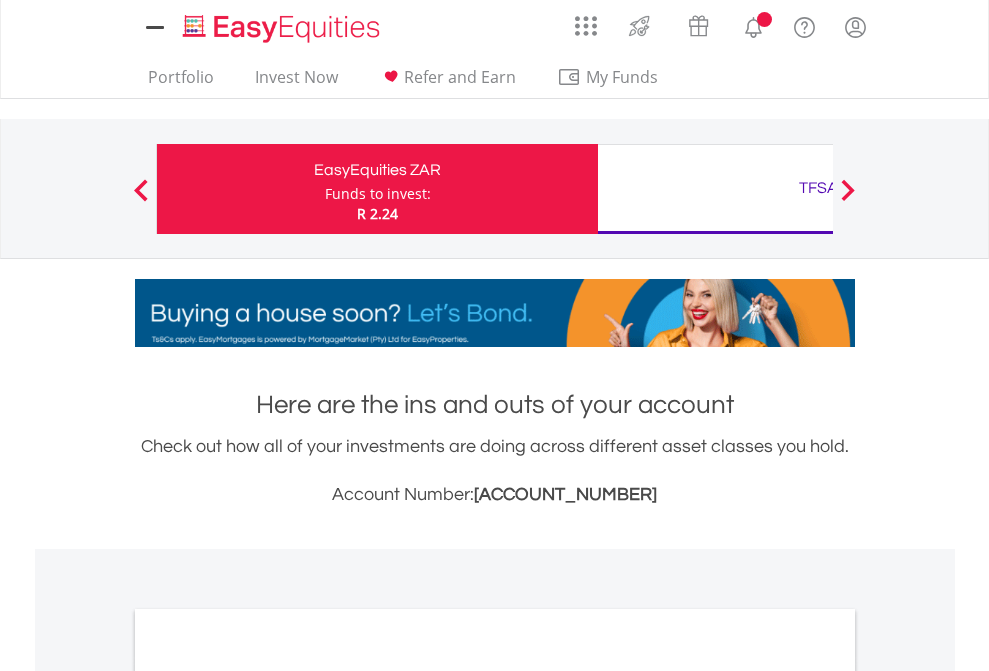 scroll, scrollTop: 0, scrollLeft: 0, axis: both 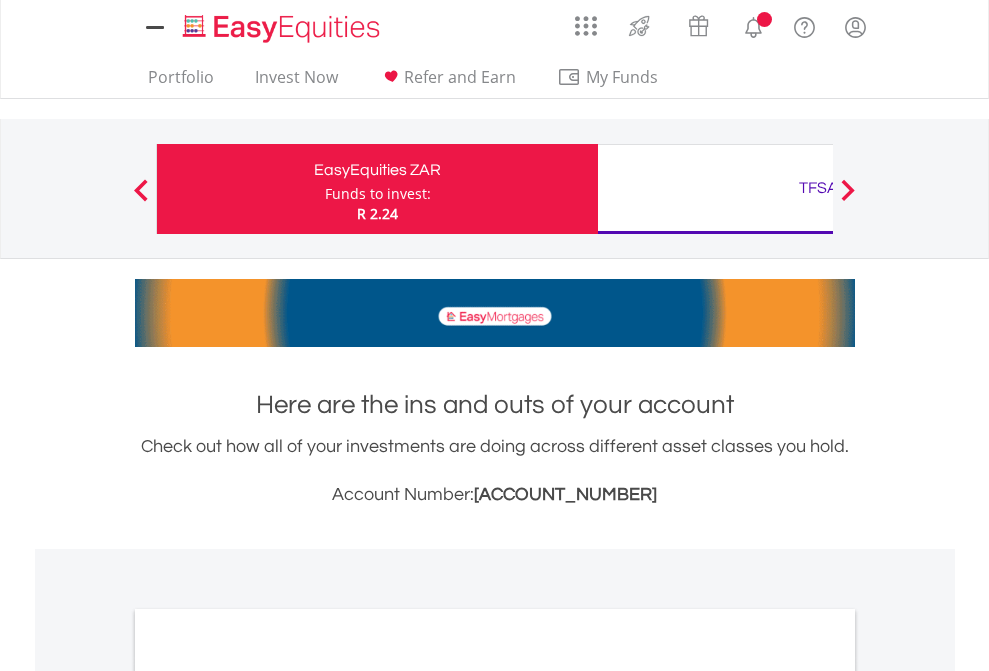 click on "All Holdings" at bounding box center (268, 1096) 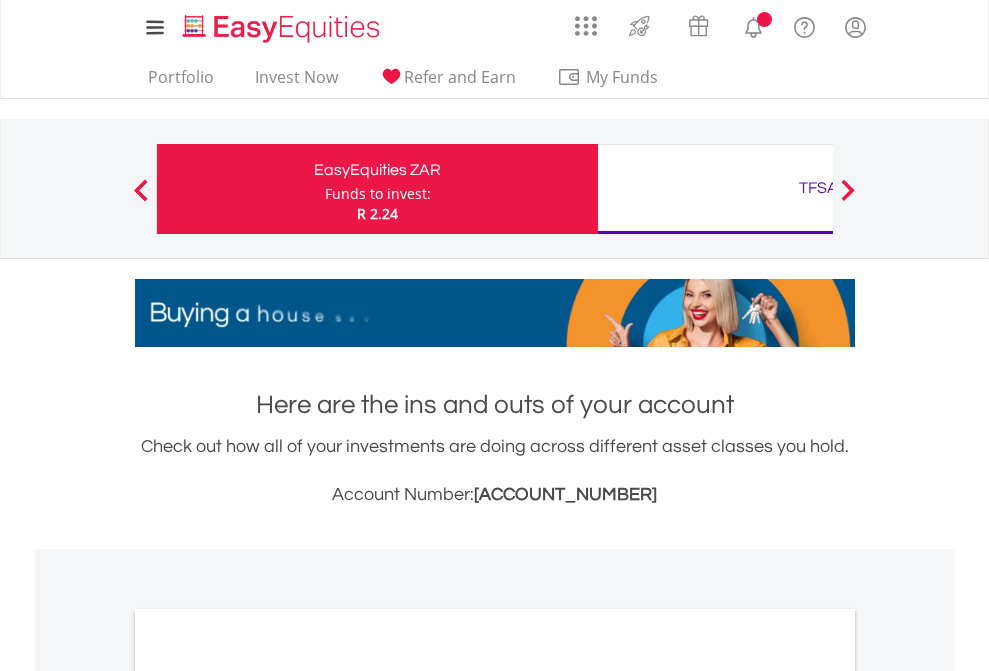 scroll, scrollTop: 1202, scrollLeft: 0, axis: vertical 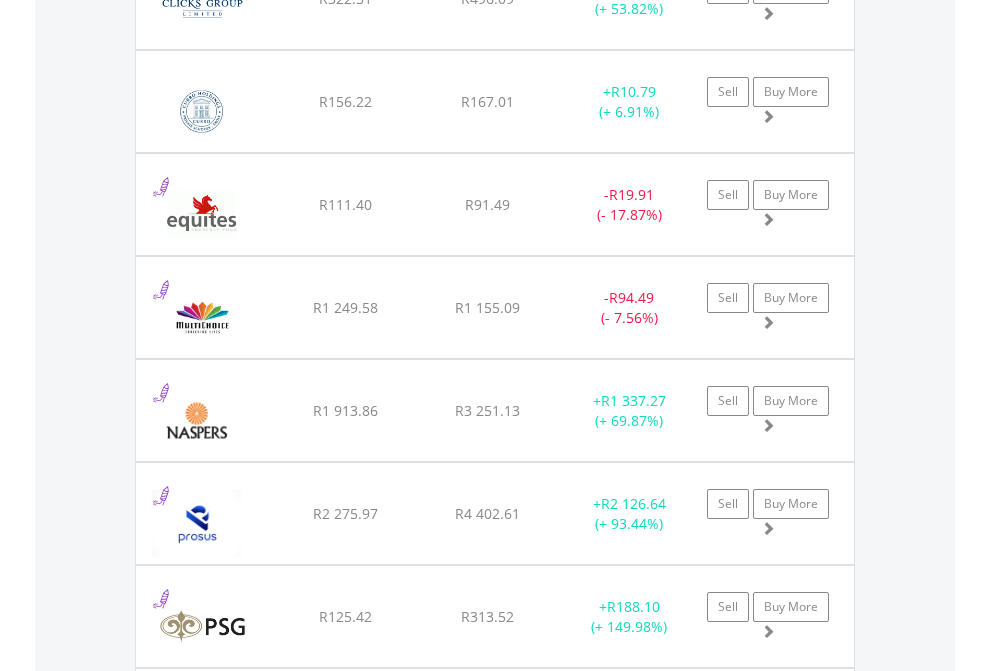 click on "TFSA" at bounding box center [818, -2036] 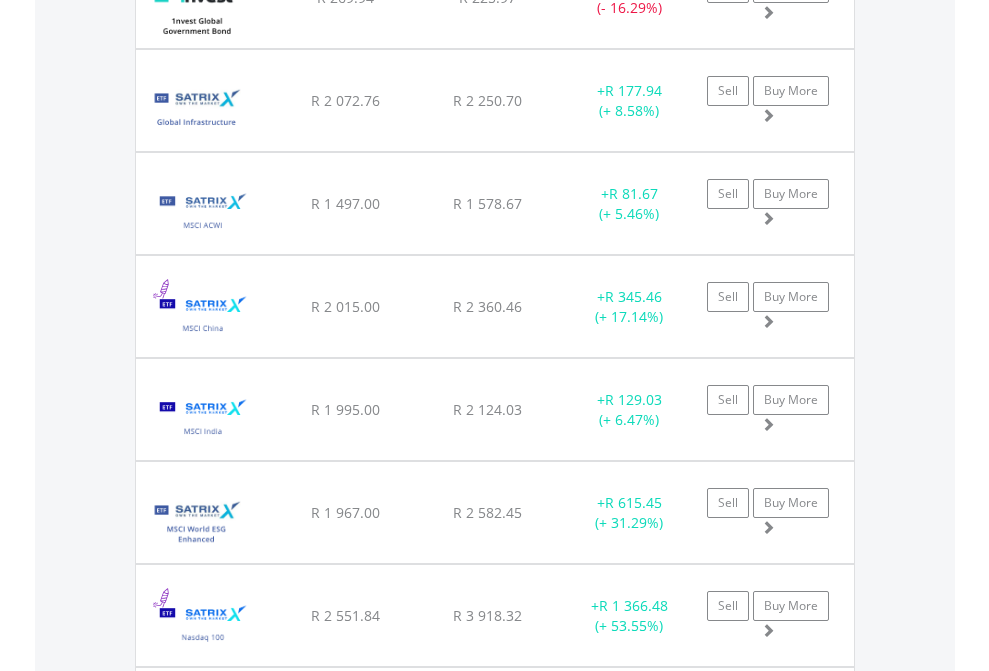 scroll, scrollTop: 2345, scrollLeft: 0, axis: vertical 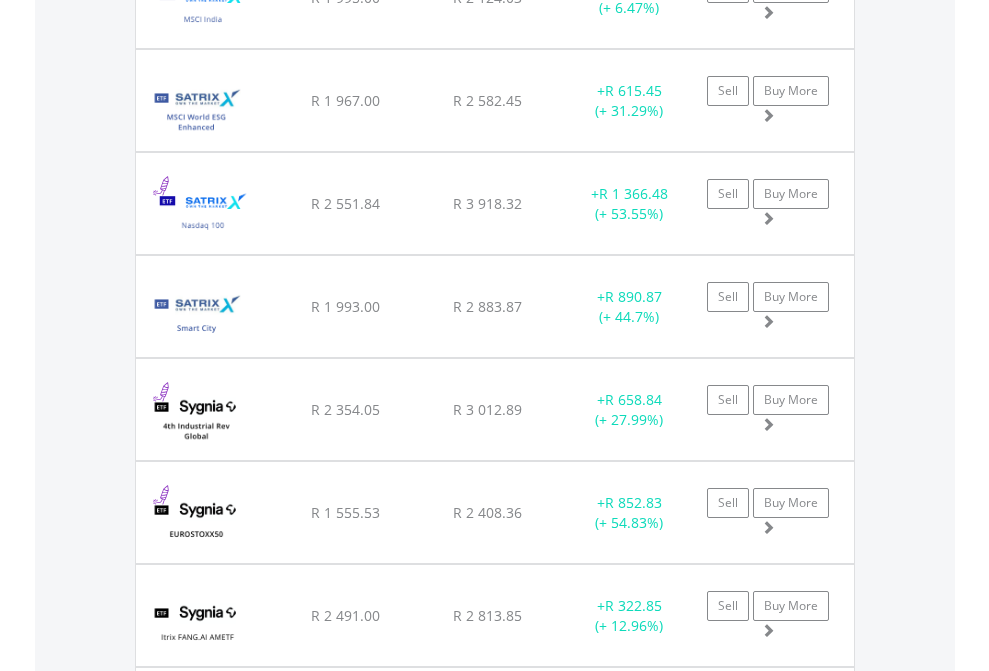 click on "EasyEquities USD" at bounding box center [818, -2157] 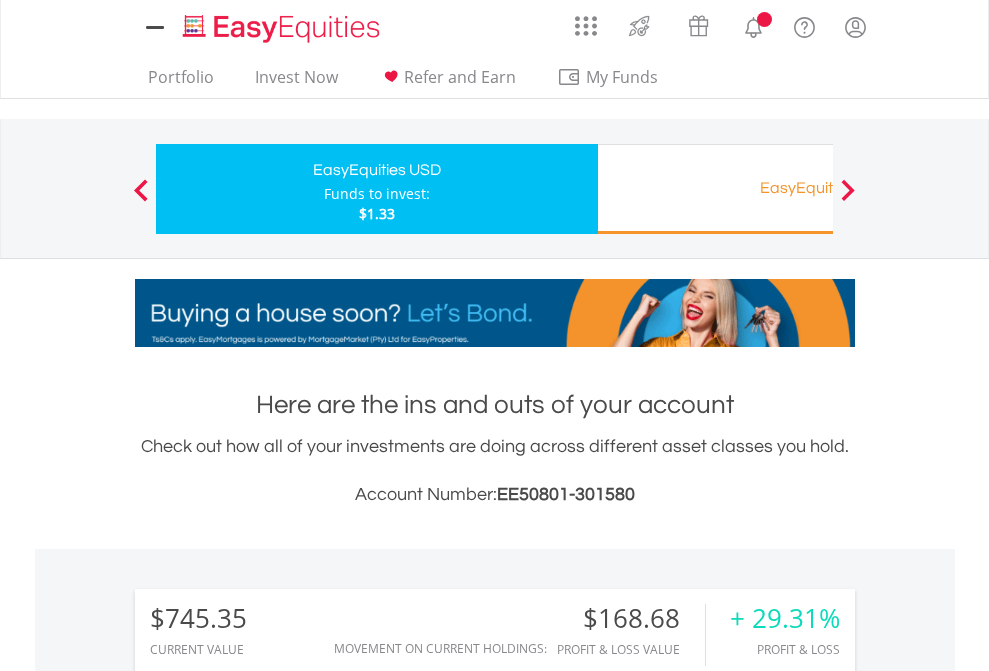 scroll, scrollTop: 1533, scrollLeft: 0, axis: vertical 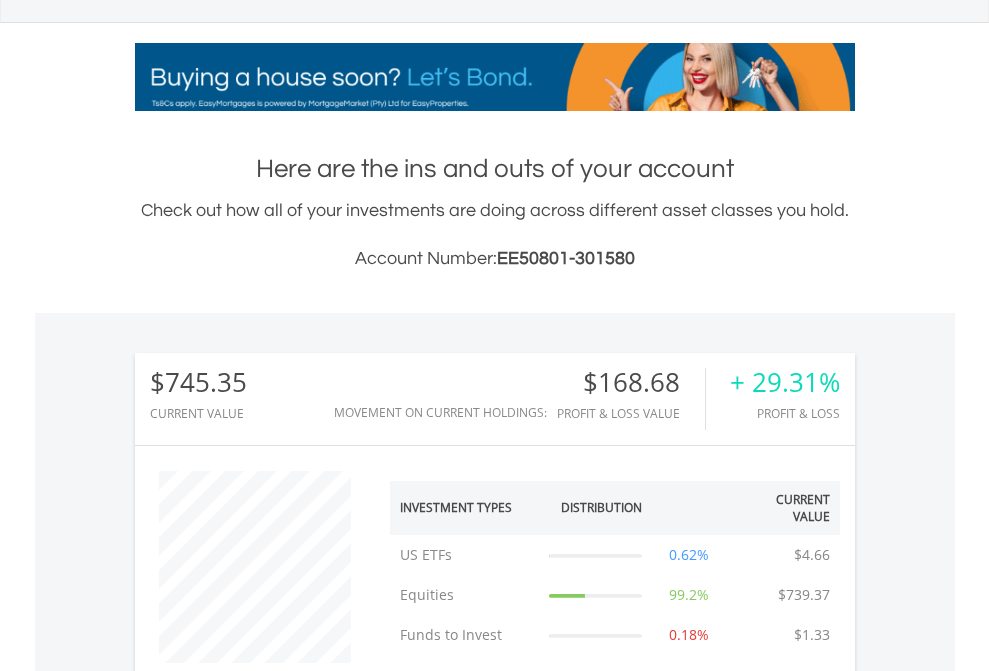 click on "All Holdings" at bounding box center (268, 1270) 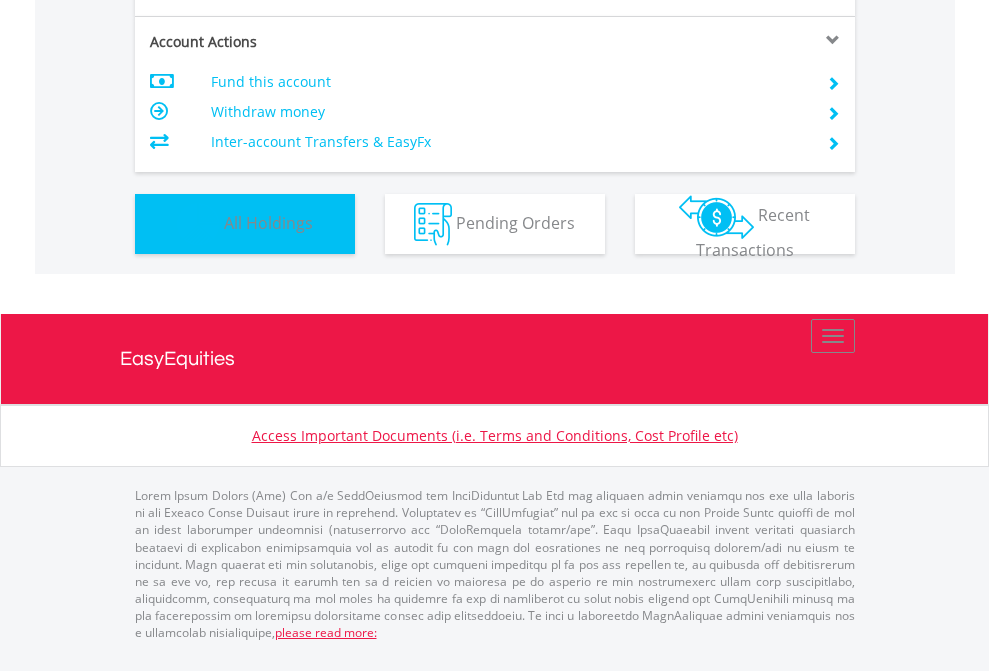 scroll, scrollTop: 999808, scrollLeft: 999687, axis: both 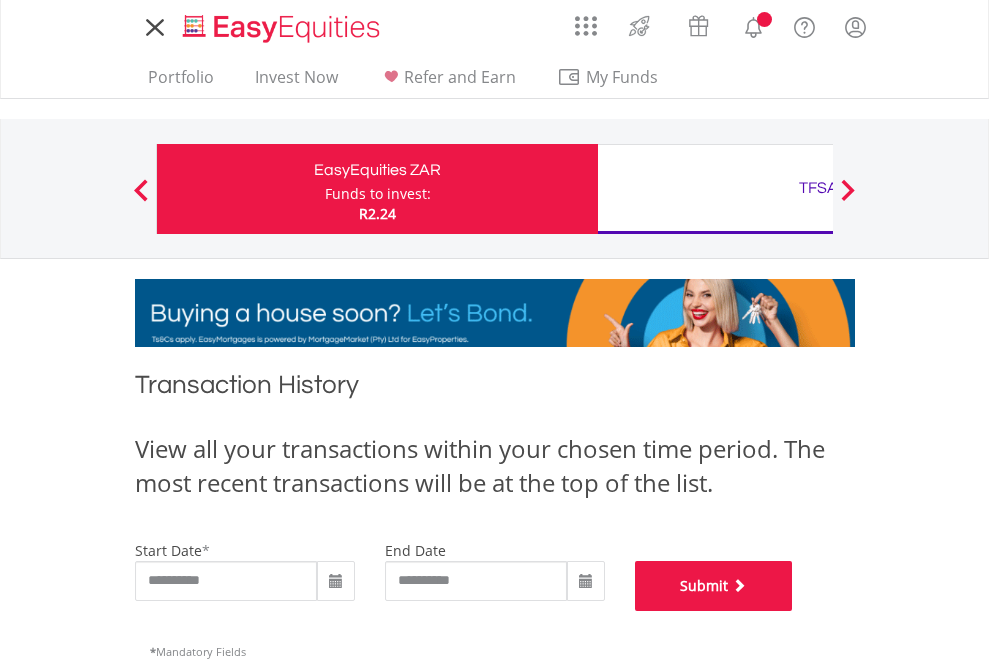 click on "Submit" at bounding box center (714, 586) 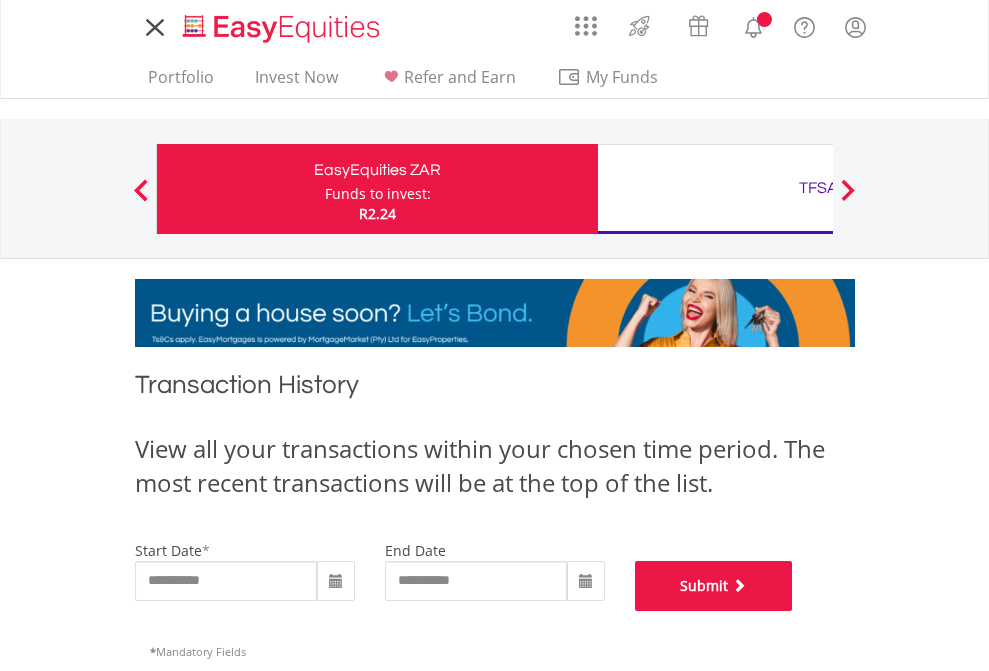 scroll, scrollTop: 811, scrollLeft: 0, axis: vertical 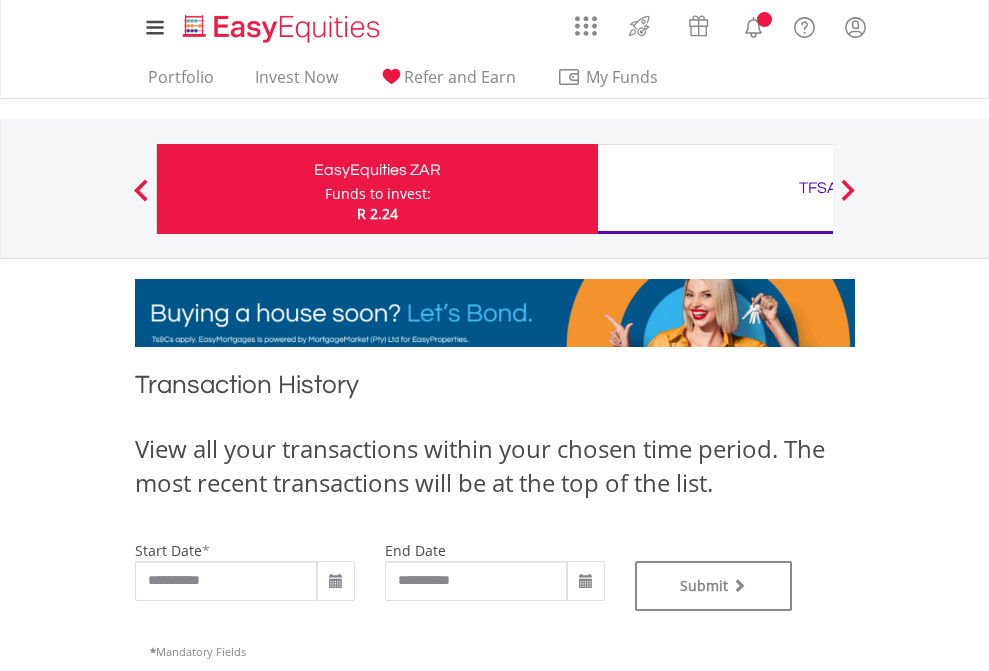 click on "TFSA" at bounding box center (818, 188) 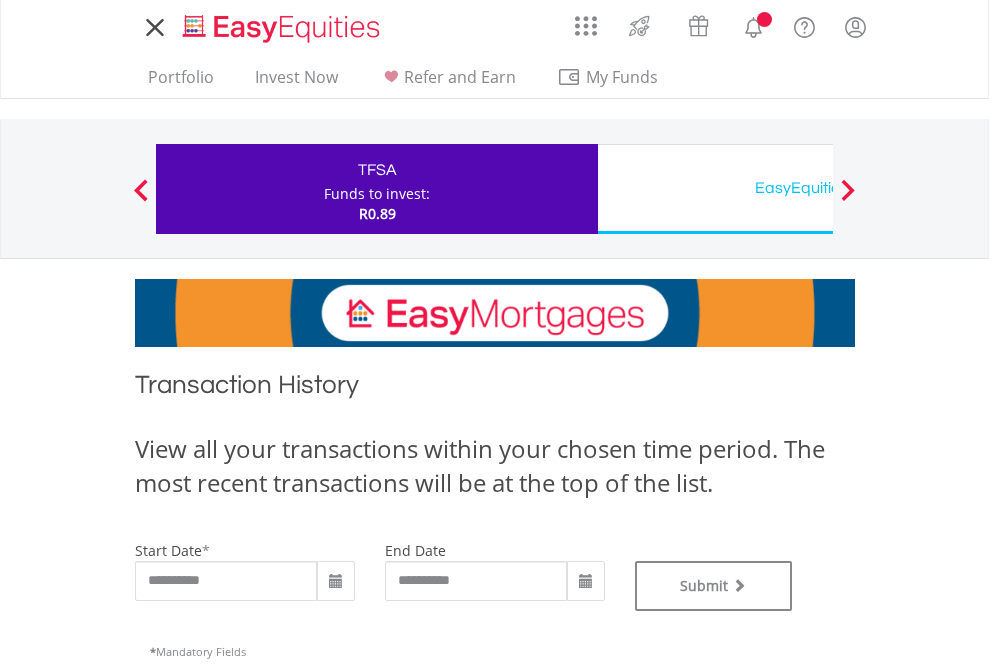 scroll, scrollTop: 0, scrollLeft: 0, axis: both 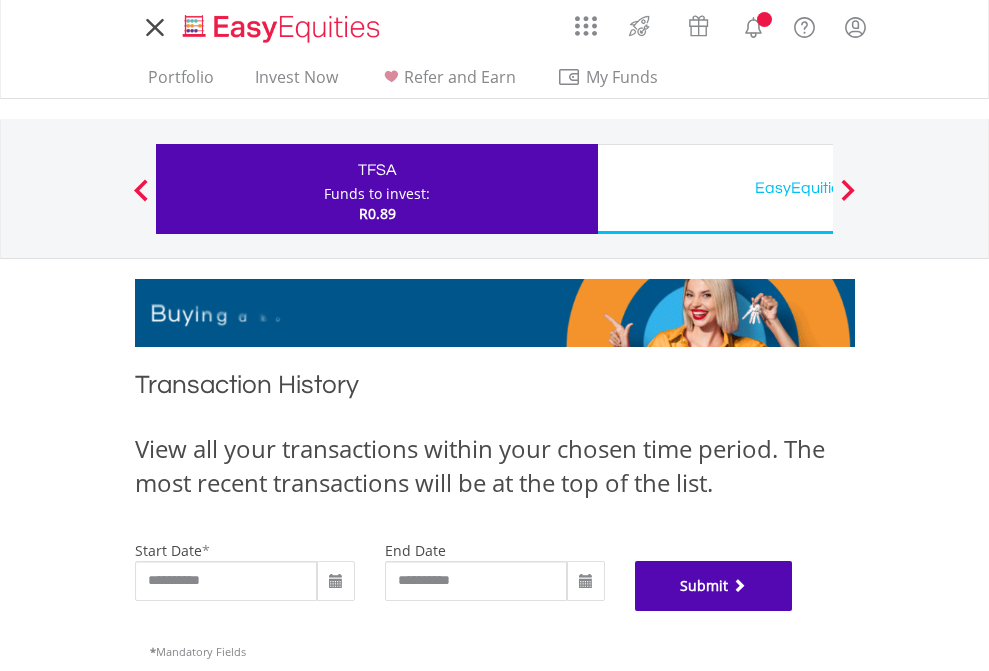 click on "Submit" at bounding box center [714, 586] 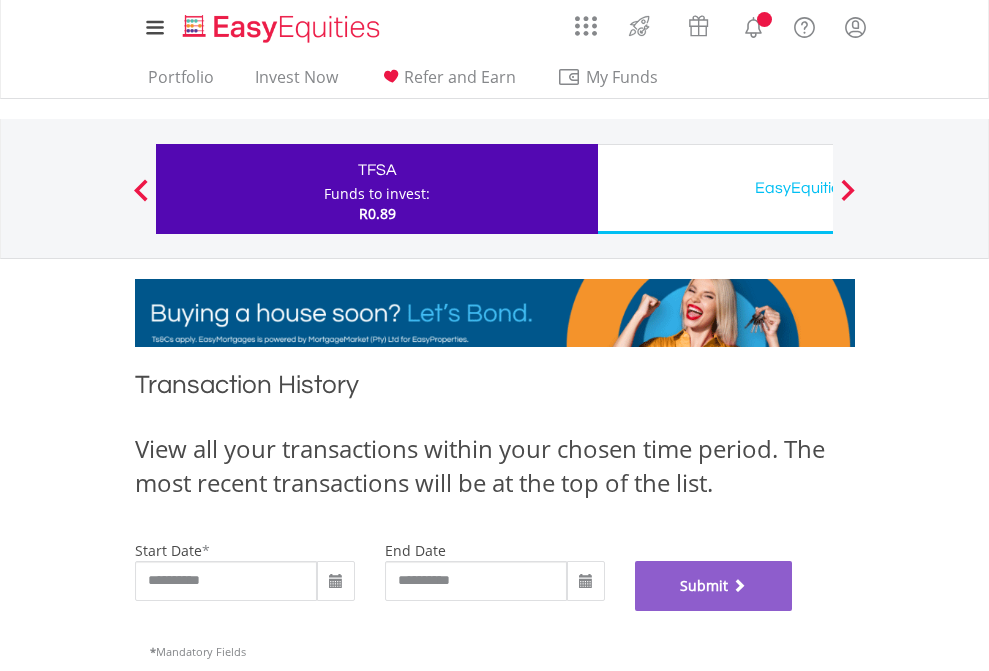 scroll, scrollTop: 811, scrollLeft: 0, axis: vertical 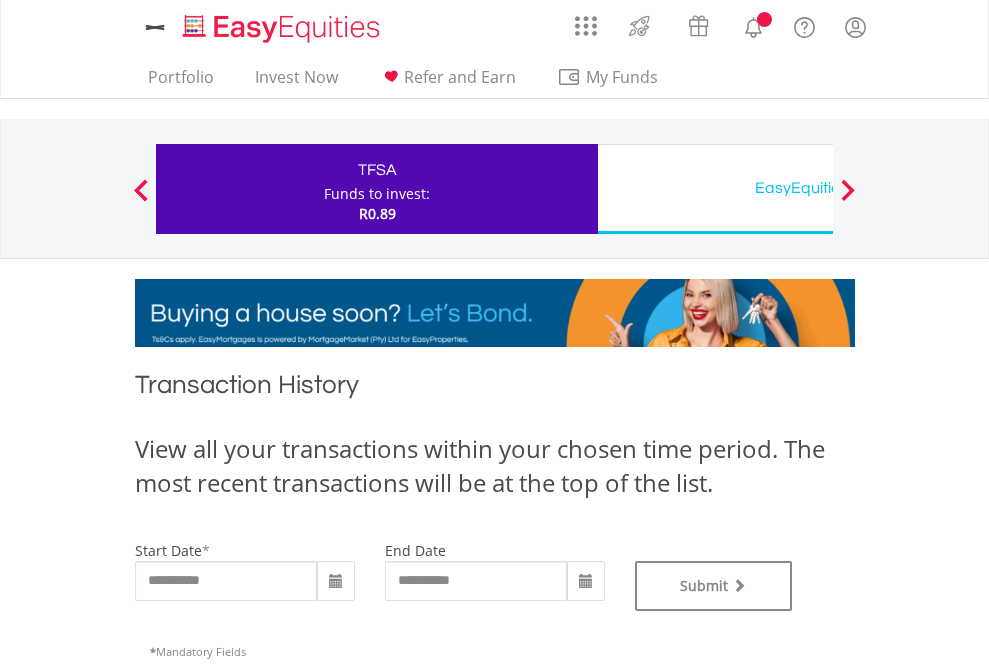 click on "EasyEquities USD" at bounding box center [818, 188] 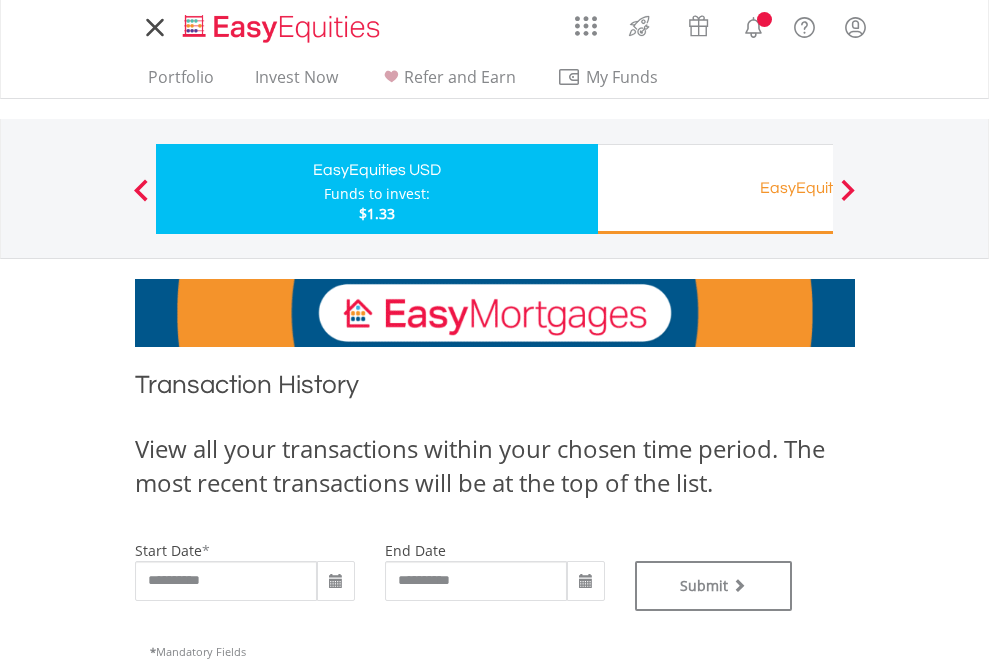 scroll, scrollTop: 0, scrollLeft: 0, axis: both 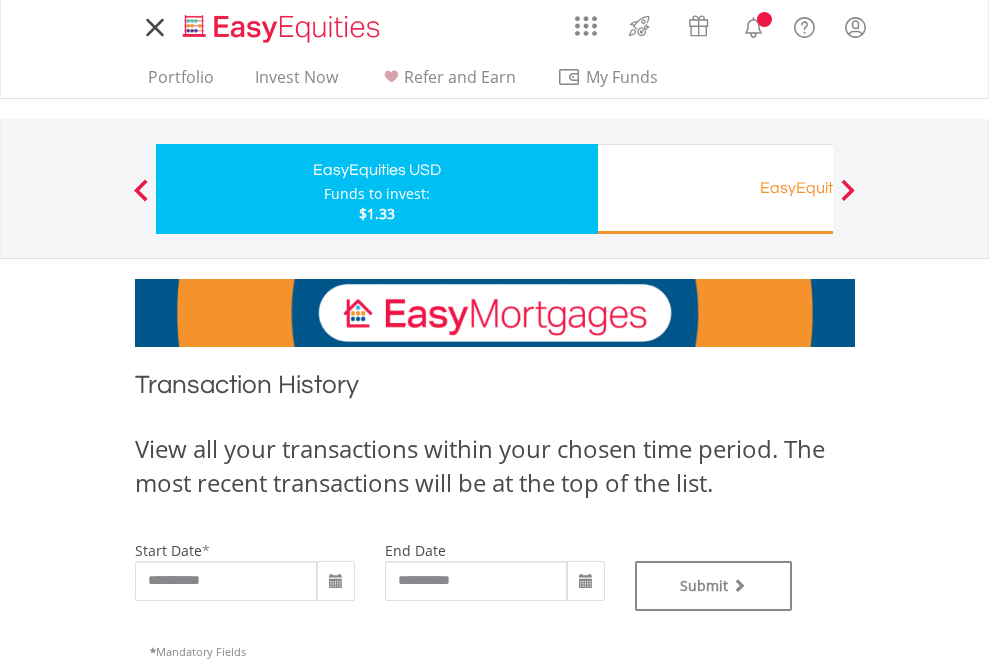 type on "**********" 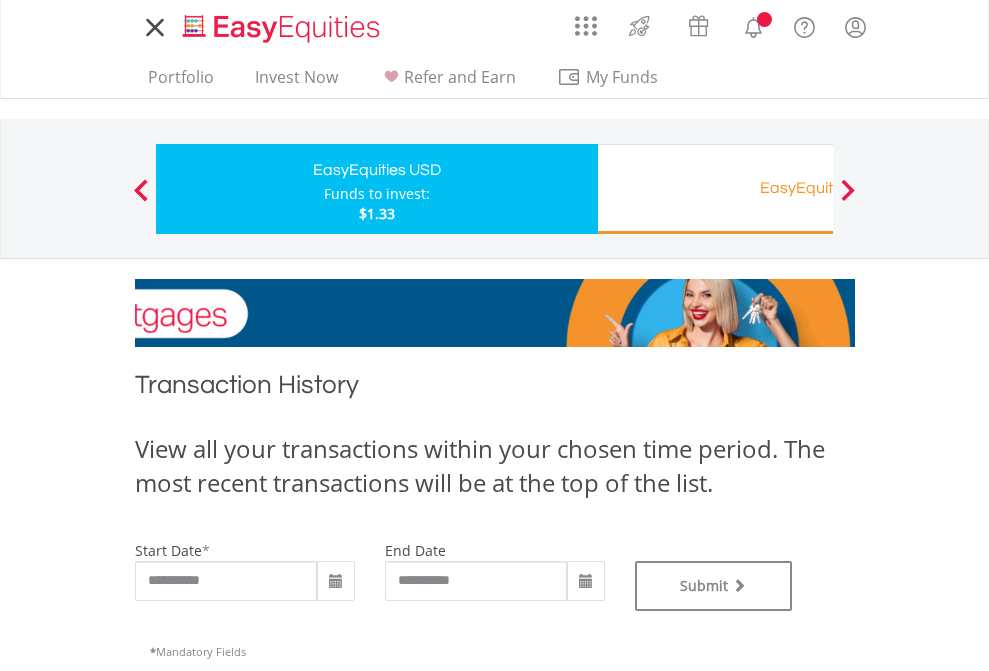 type on "**********" 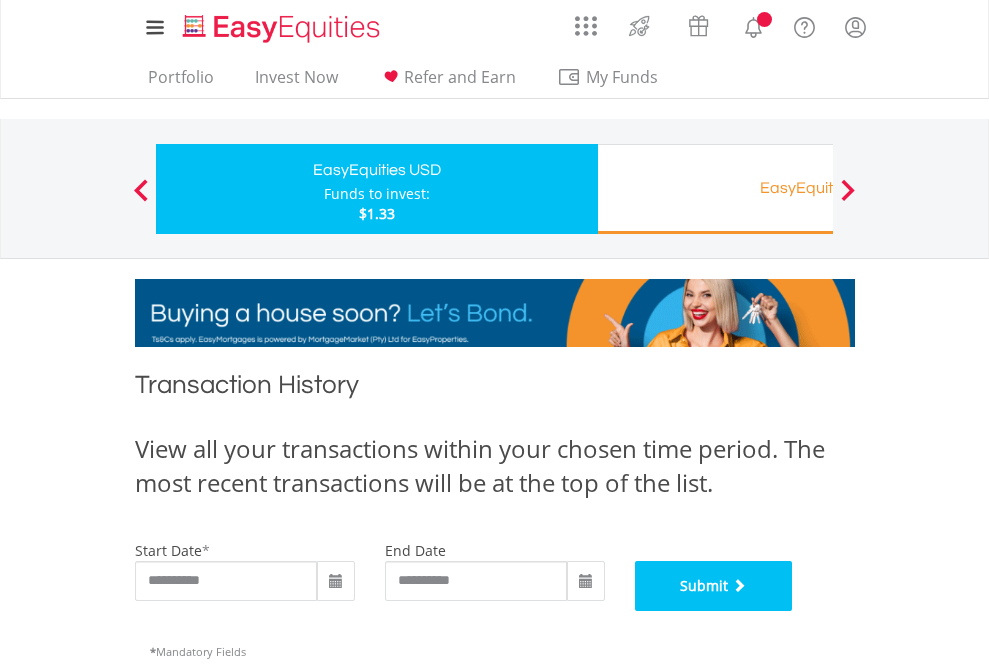 click on "Submit" at bounding box center [714, 586] 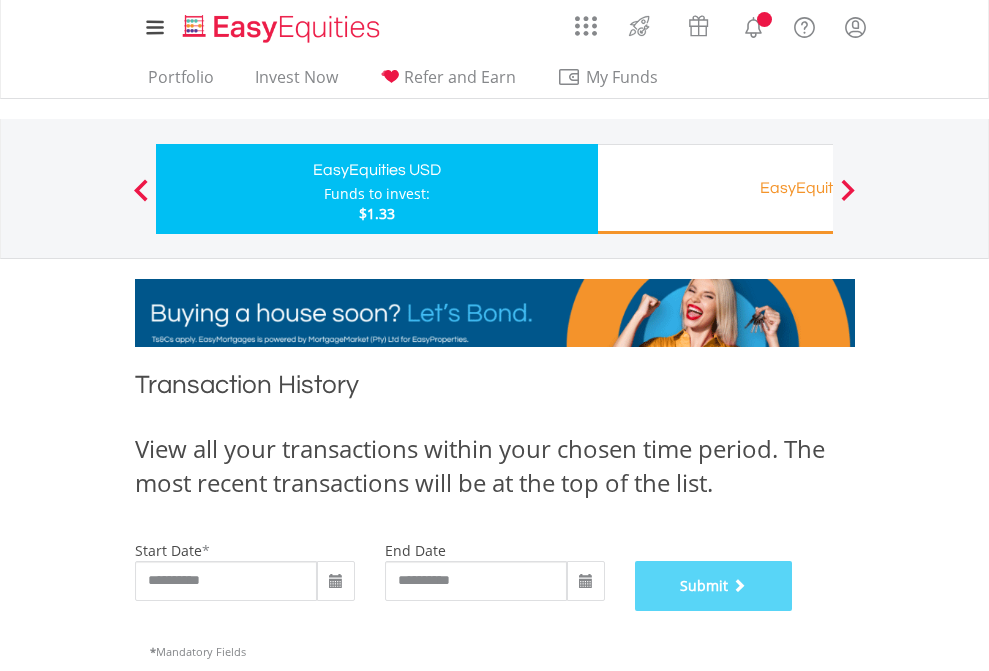 scroll, scrollTop: 811, scrollLeft: 0, axis: vertical 